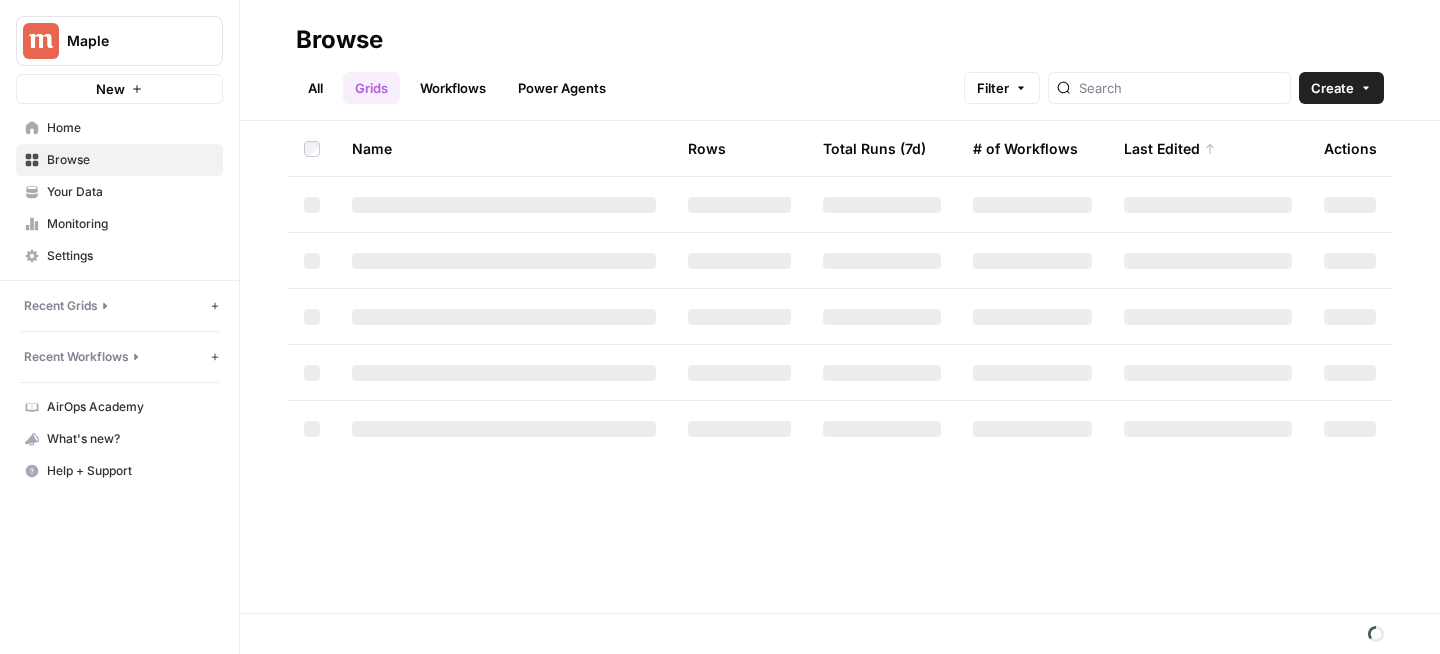 scroll, scrollTop: 0, scrollLeft: 0, axis: both 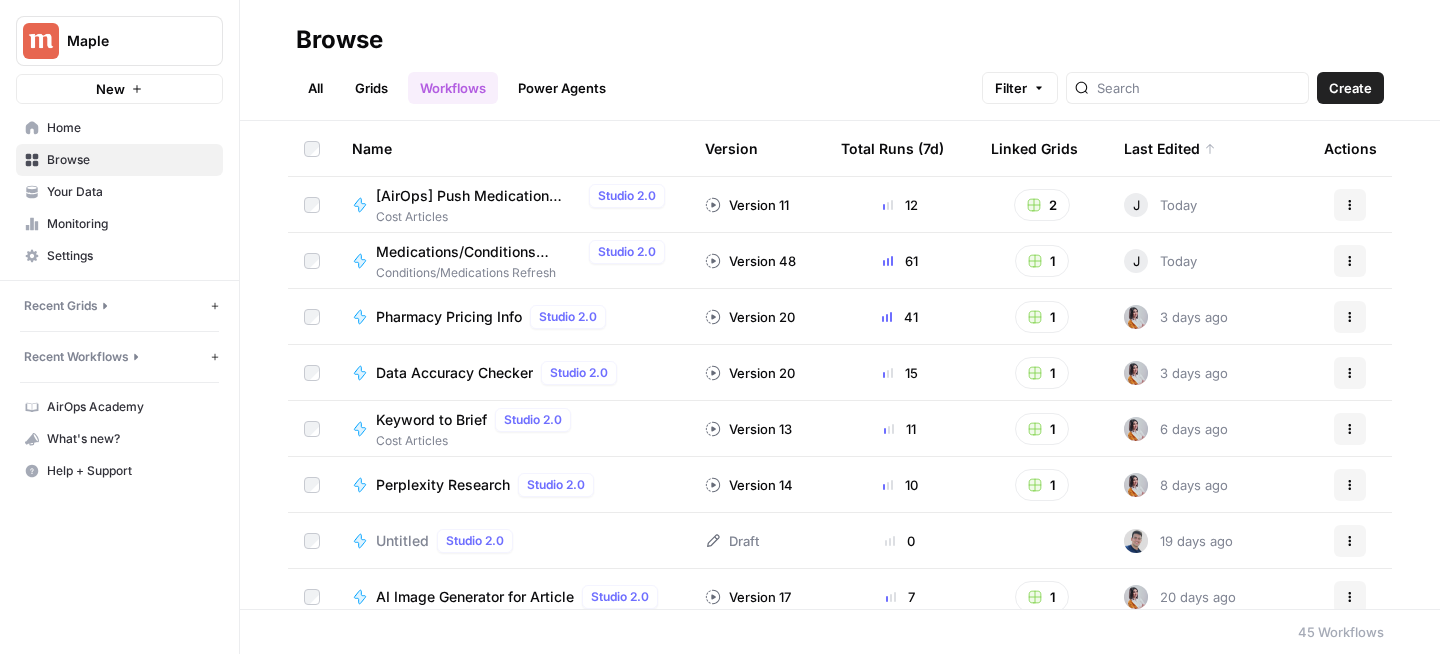 click on "Grids" at bounding box center (371, 88) 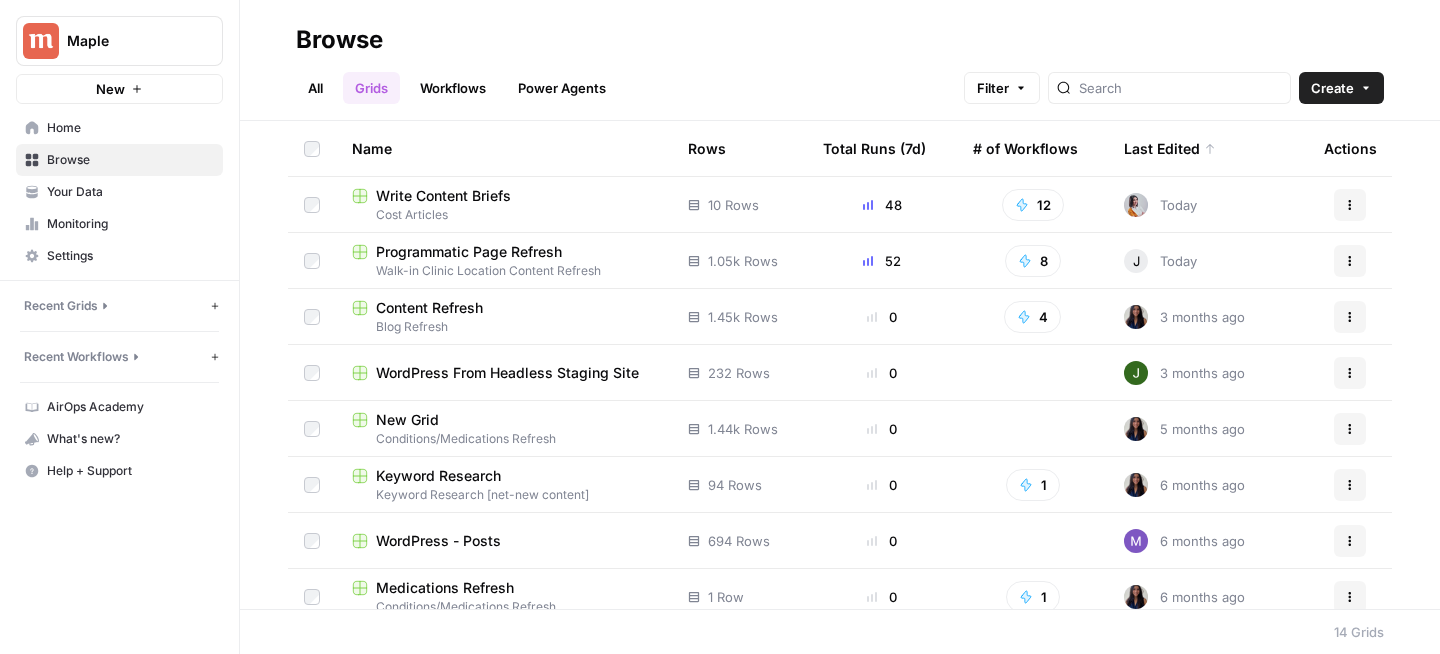 click on "Write Content Briefs" at bounding box center [443, 196] 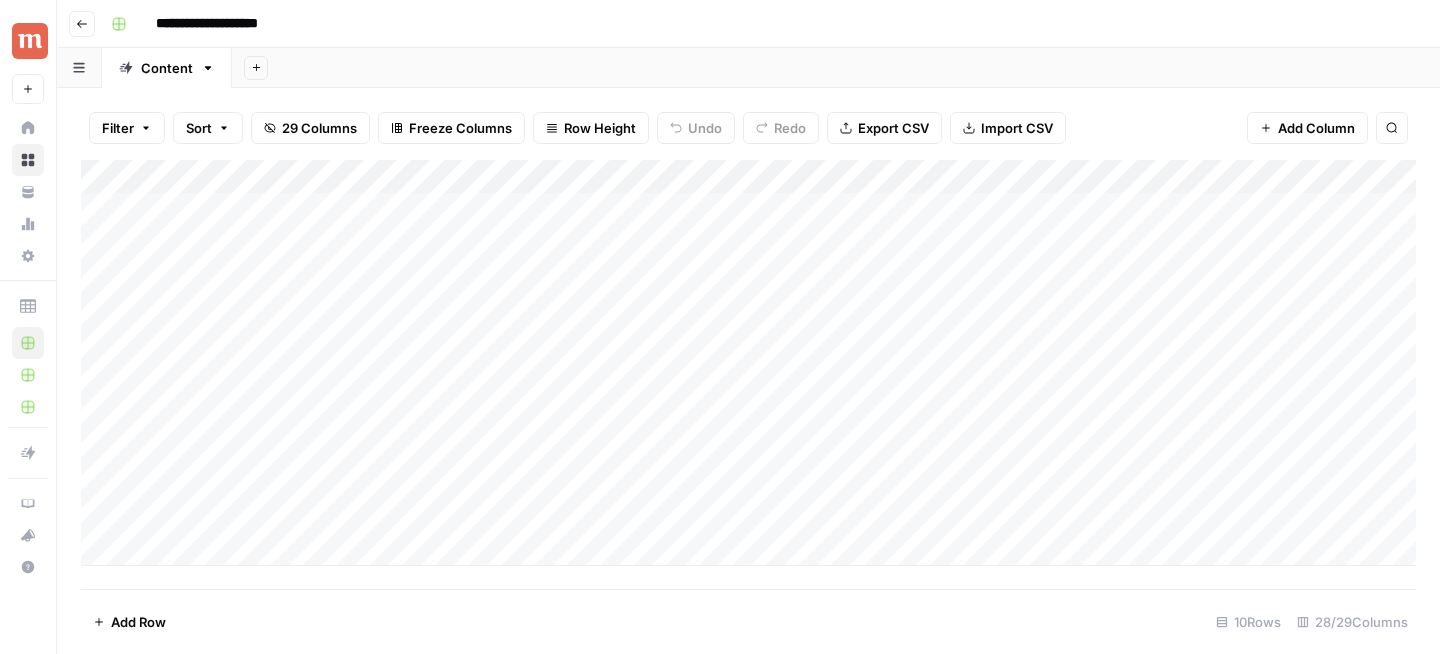 click on "**********" at bounding box center [224, 24] 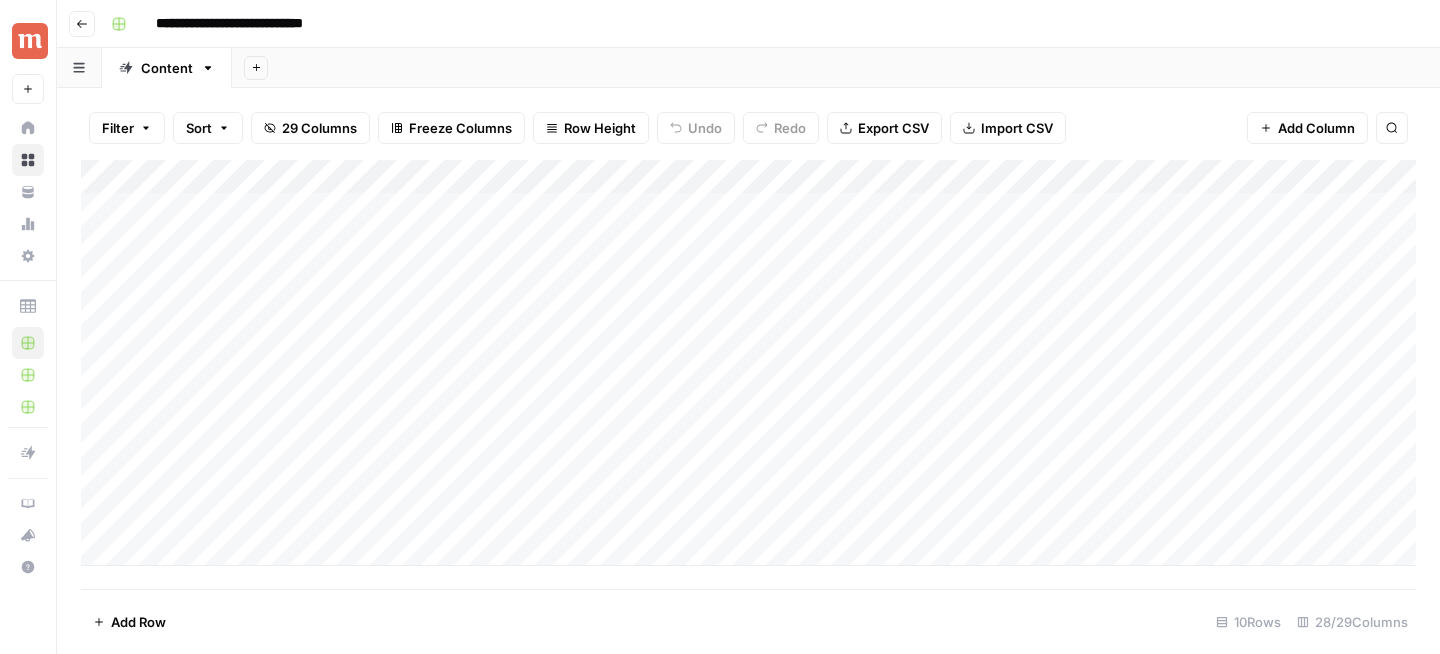 type on "**********" 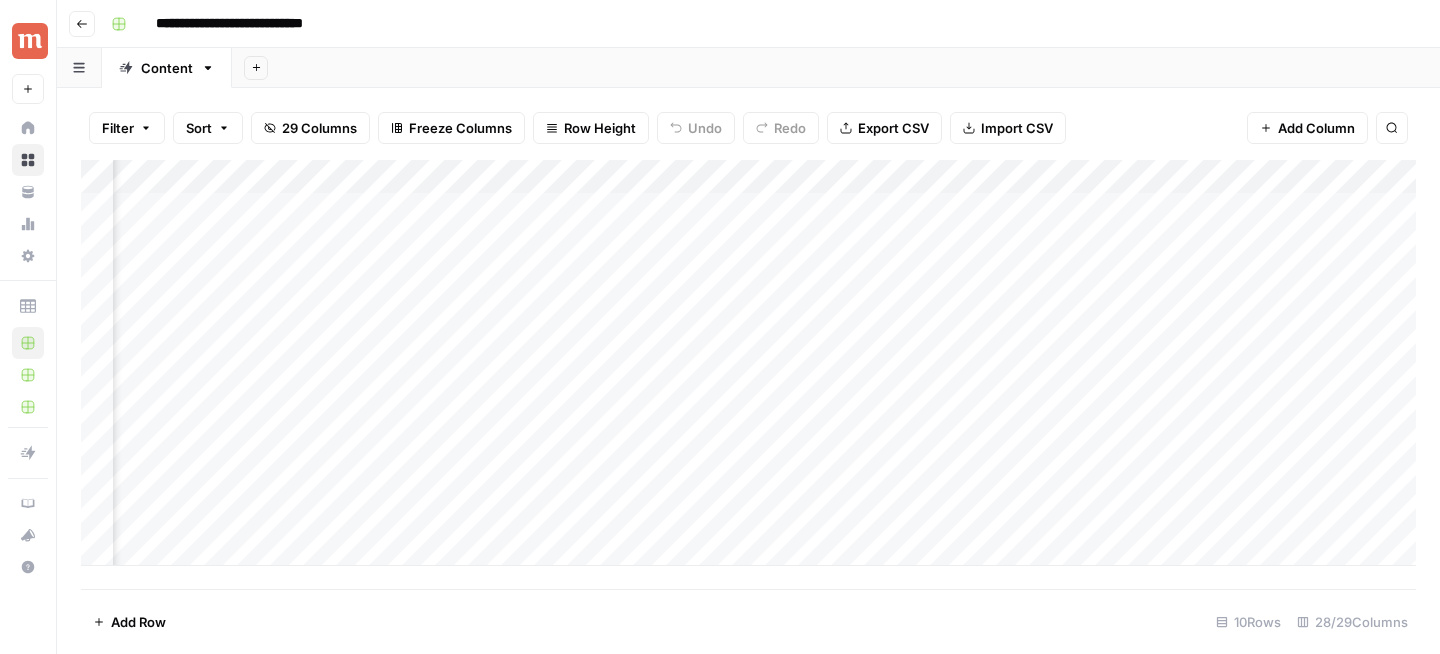 scroll, scrollTop: 0, scrollLeft: 1895, axis: horizontal 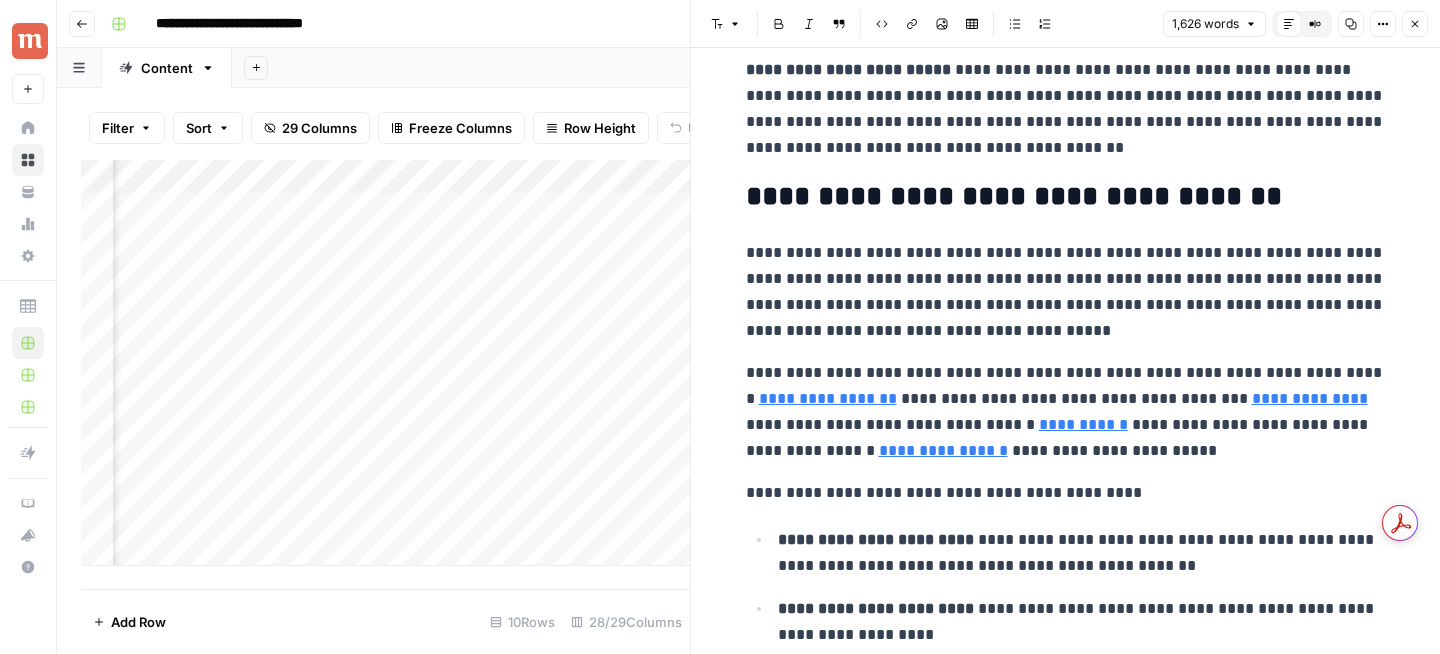 click 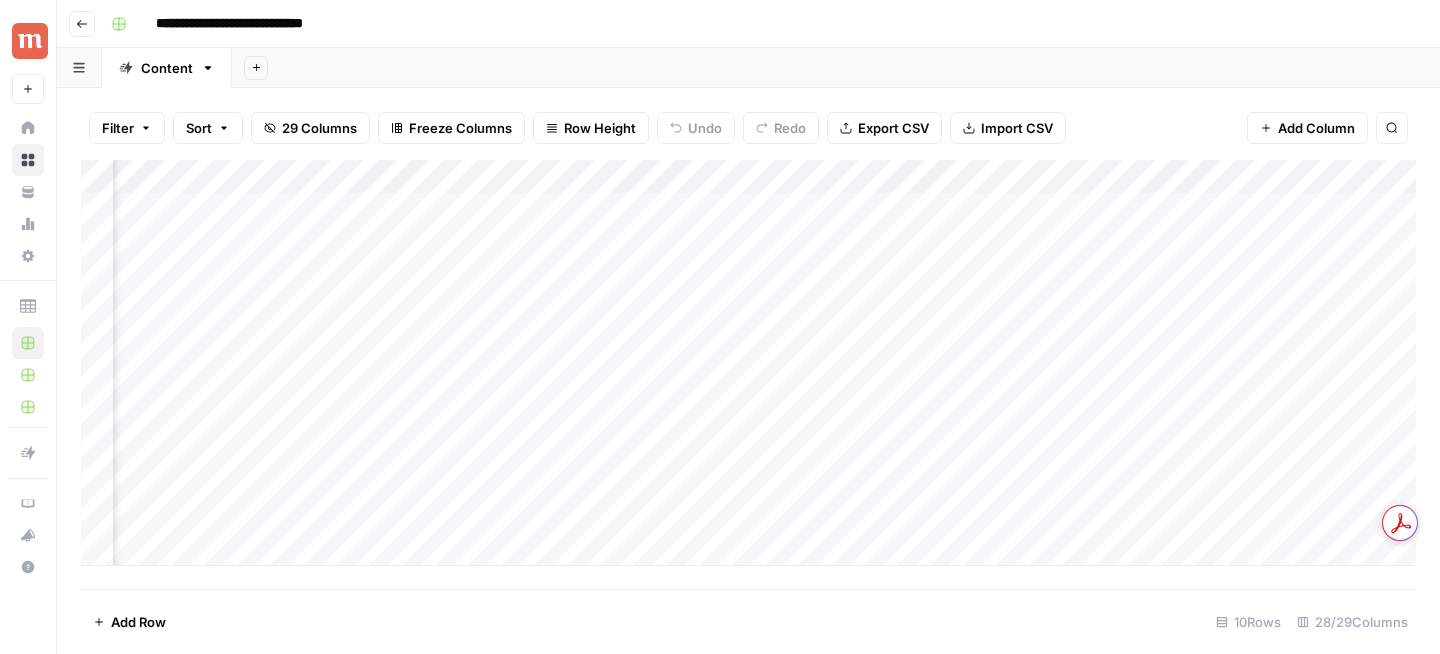 click on "Add Column" at bounding box center [748, 363] 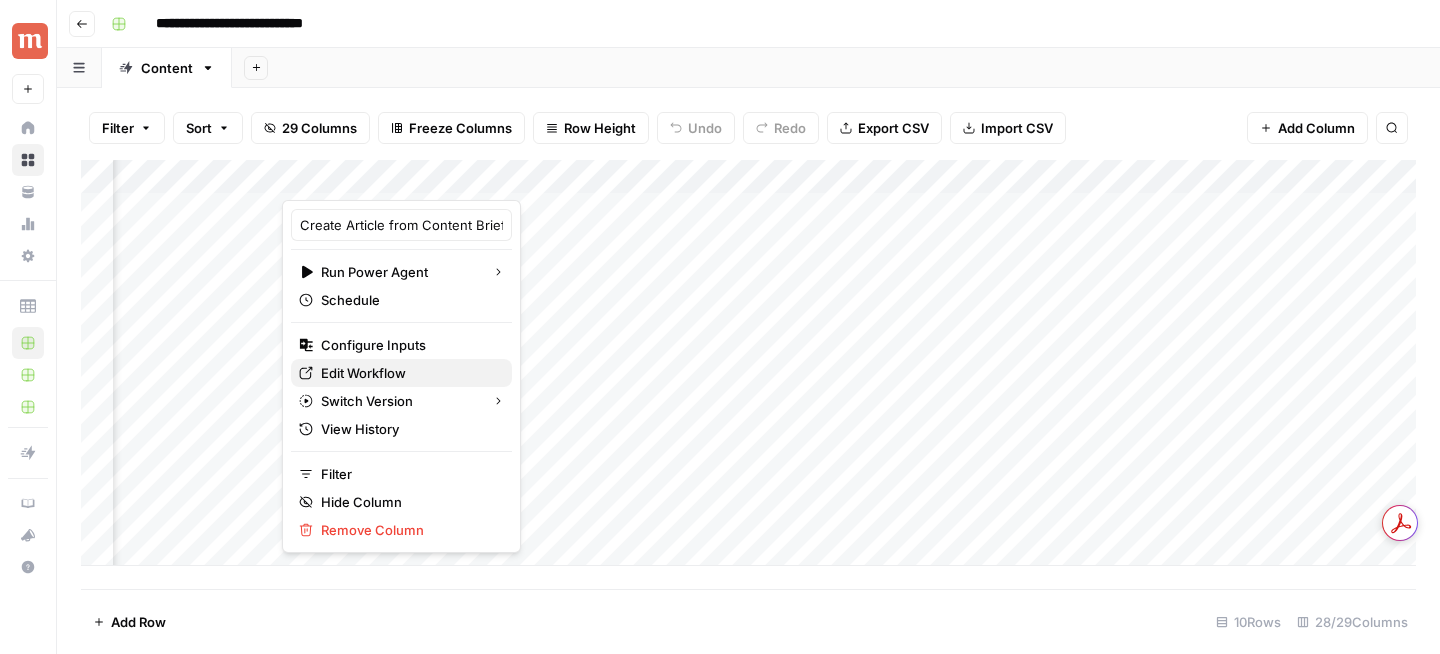 click on "Edit Workflow" at bounding box center (408, 373) 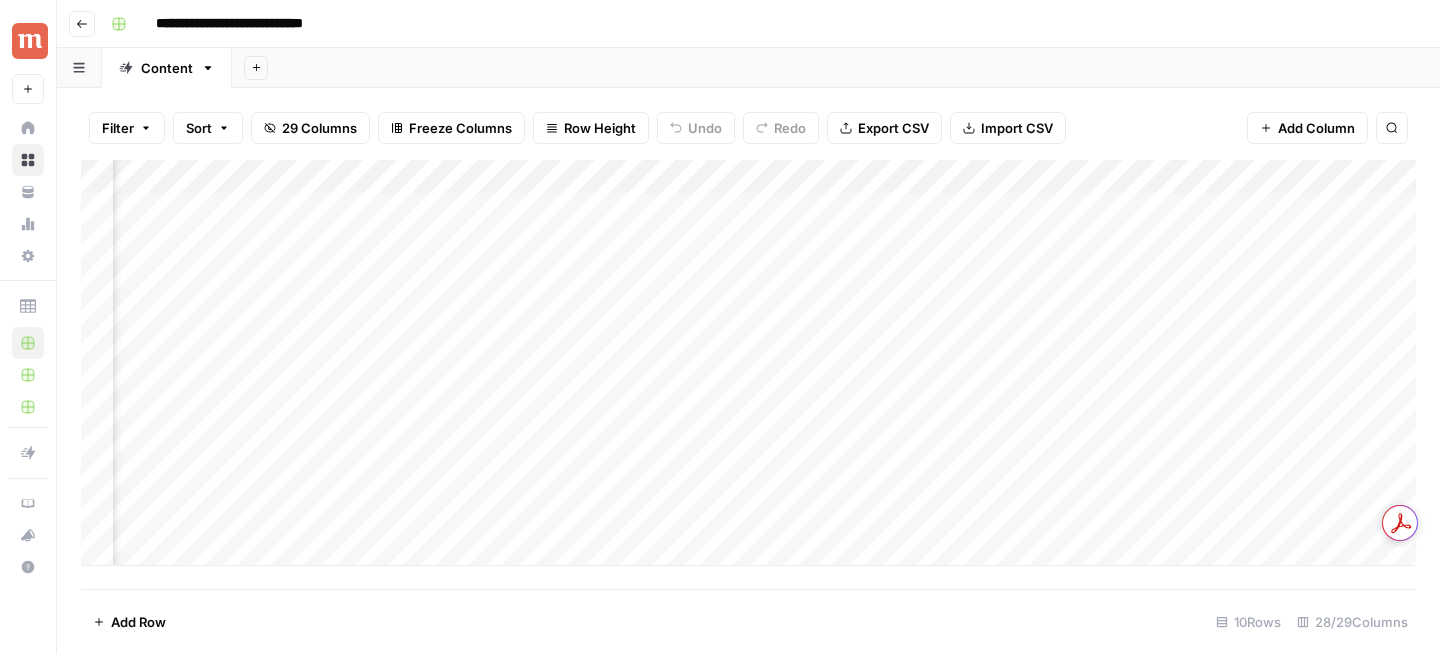 click on "Add Sheet" at bounding box center (836, 68) 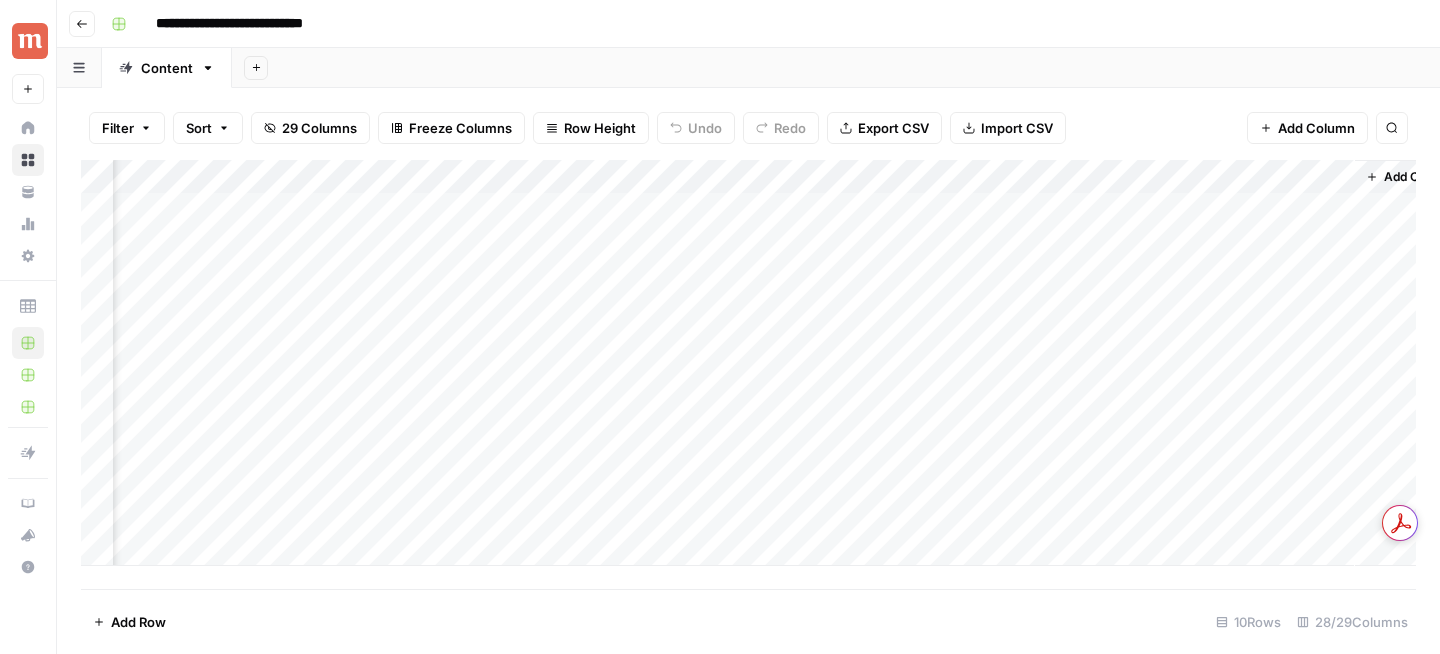 scroll, scrollTop: 0, scrollLeft: 4065, axis: horizontal 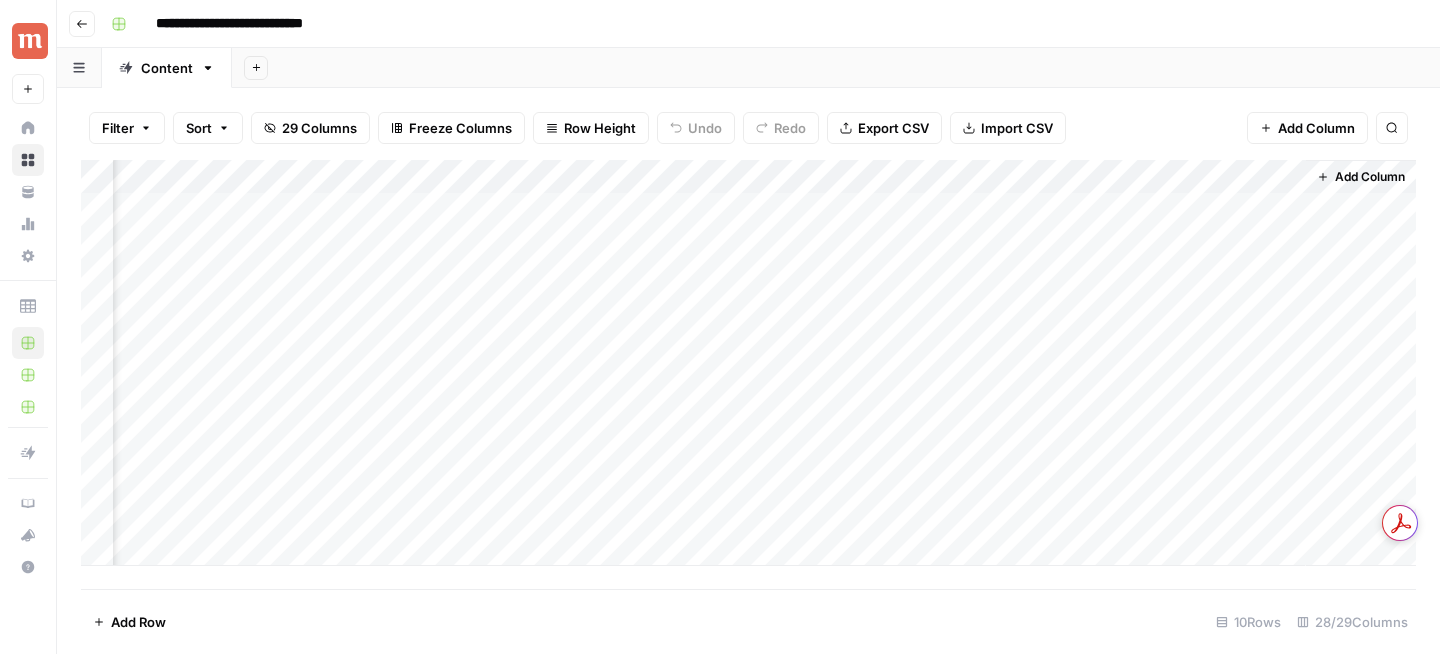 click on "Add Column" at bounding box center [748, 363] 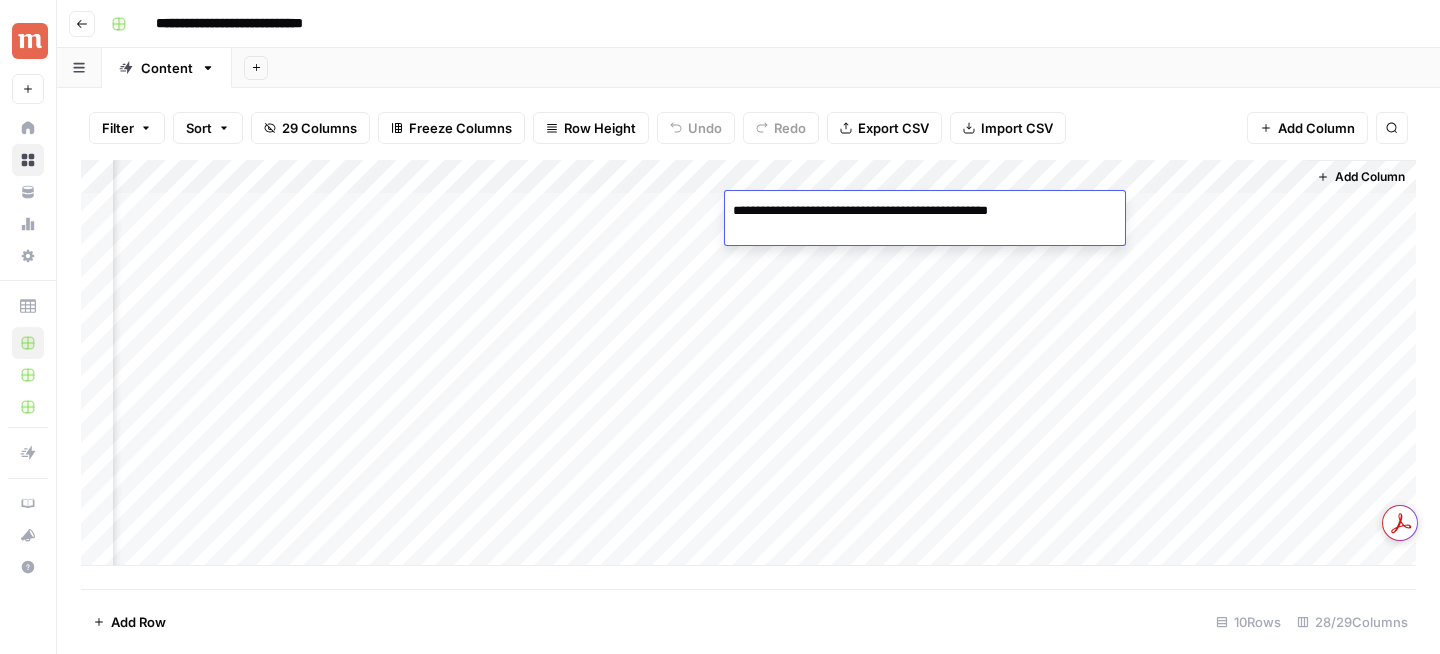 type on "**********" 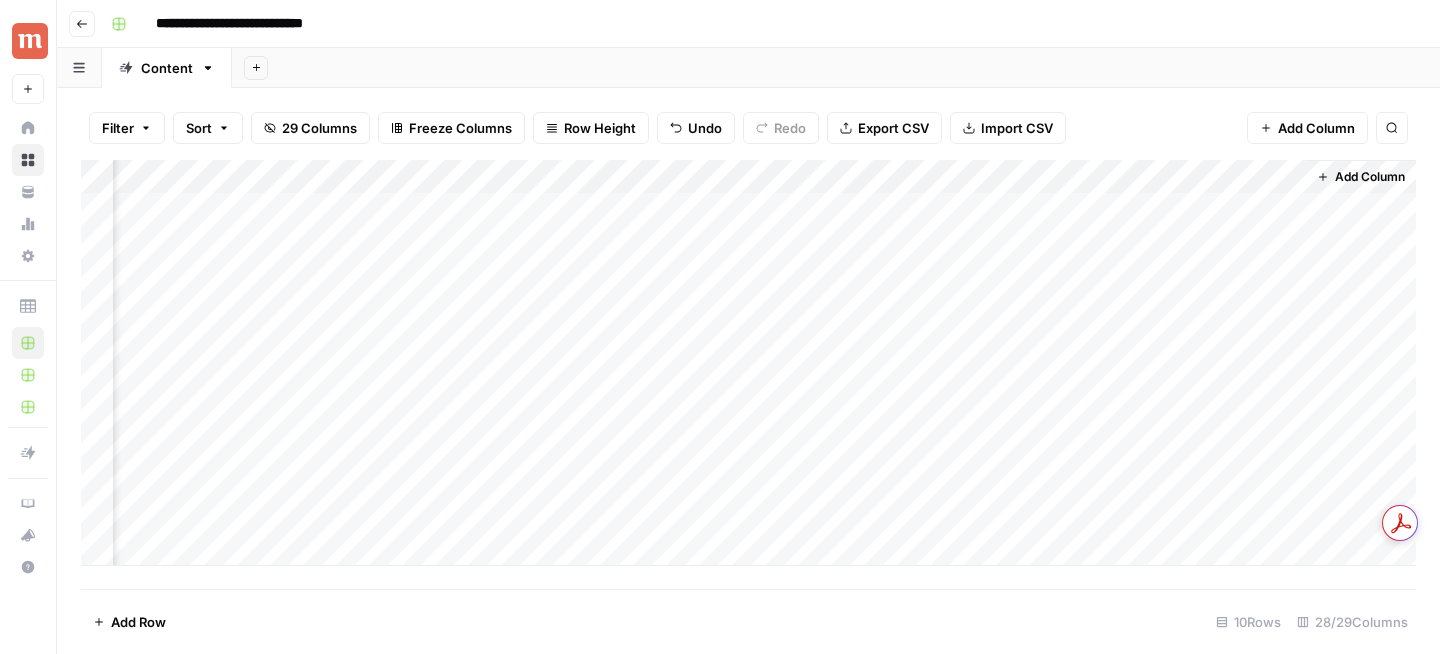 click on "Add Column" at bounding box center (748, 363) 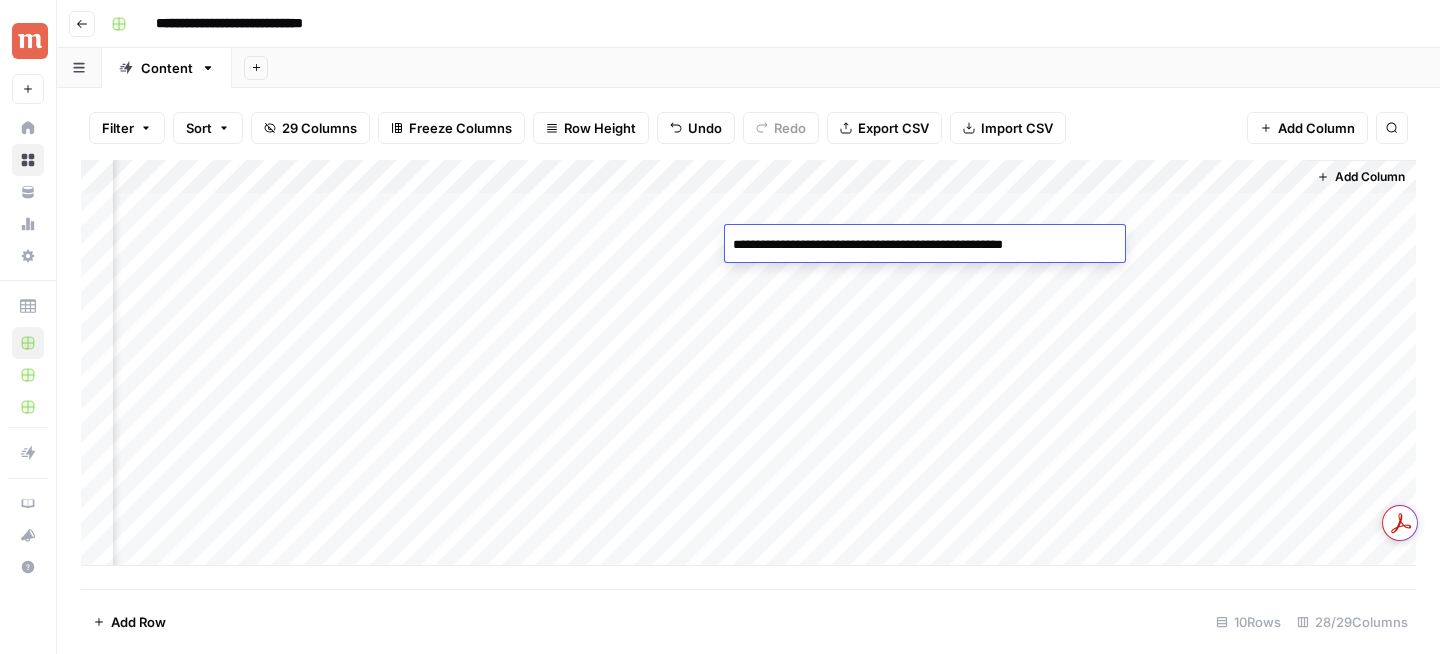 click on "Add Column" at bounding box center (748, 363) 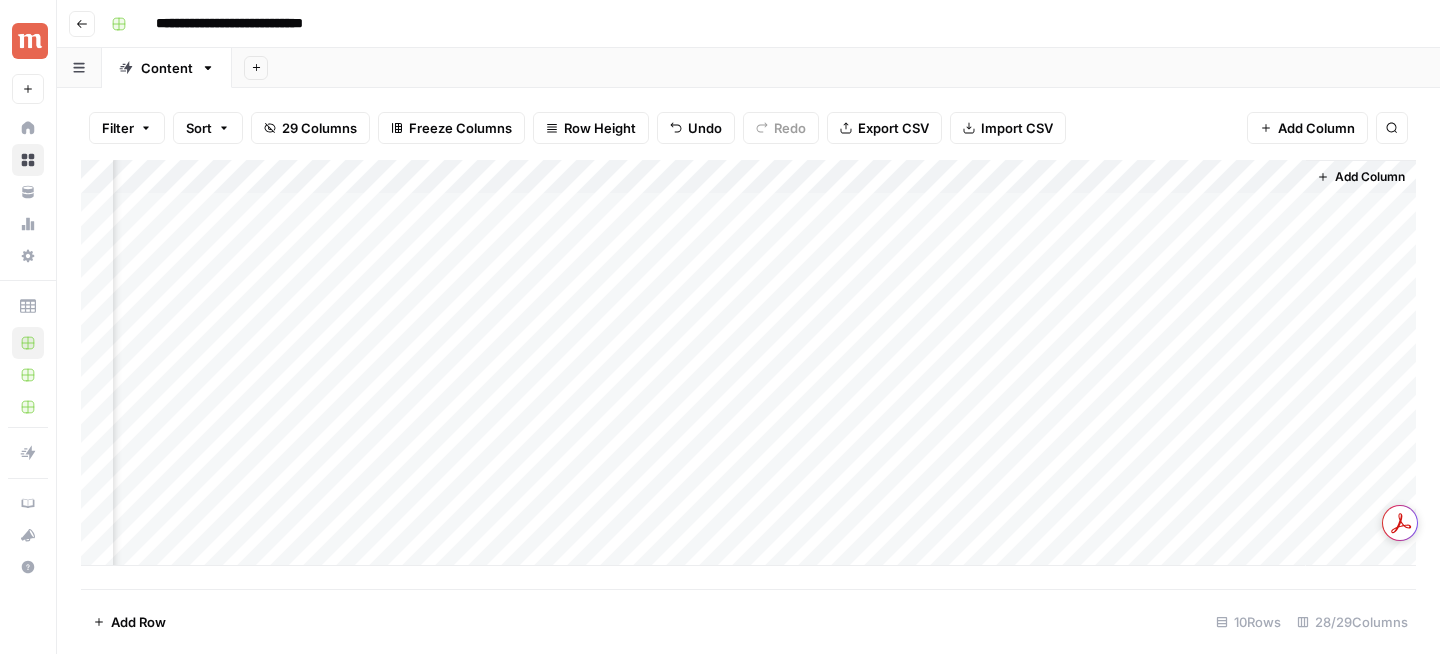 click on "Add Column" at bounding box center [748, 363] 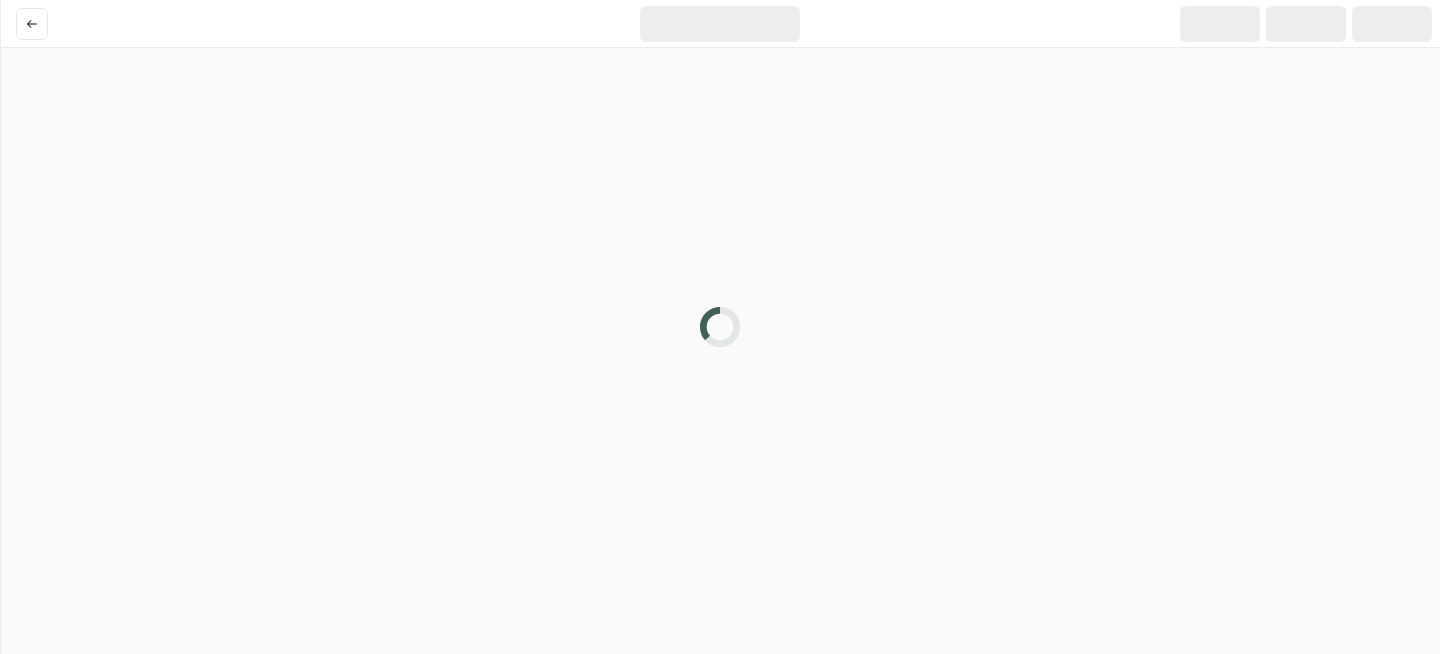 scroll, scrollTop: 0, scrollLeft: 0, axis: both 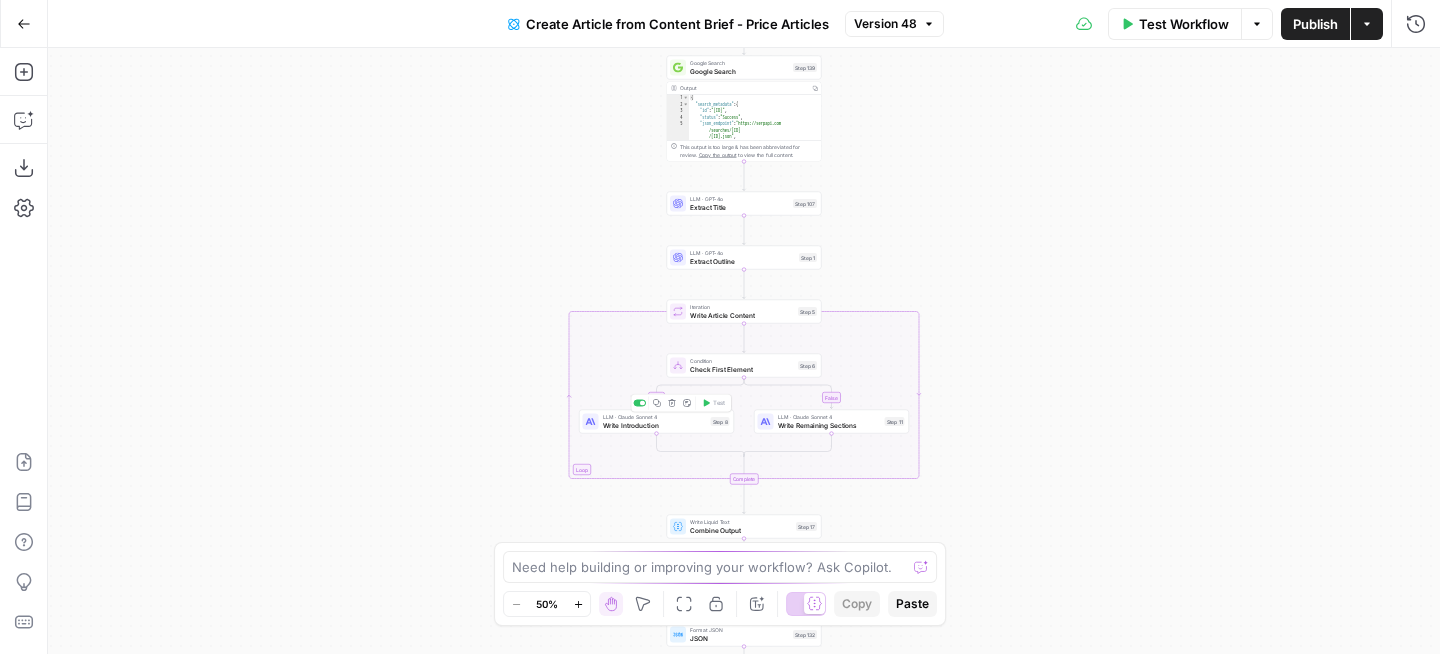 click on "Write Introduction" at bounding box center (655, 425) 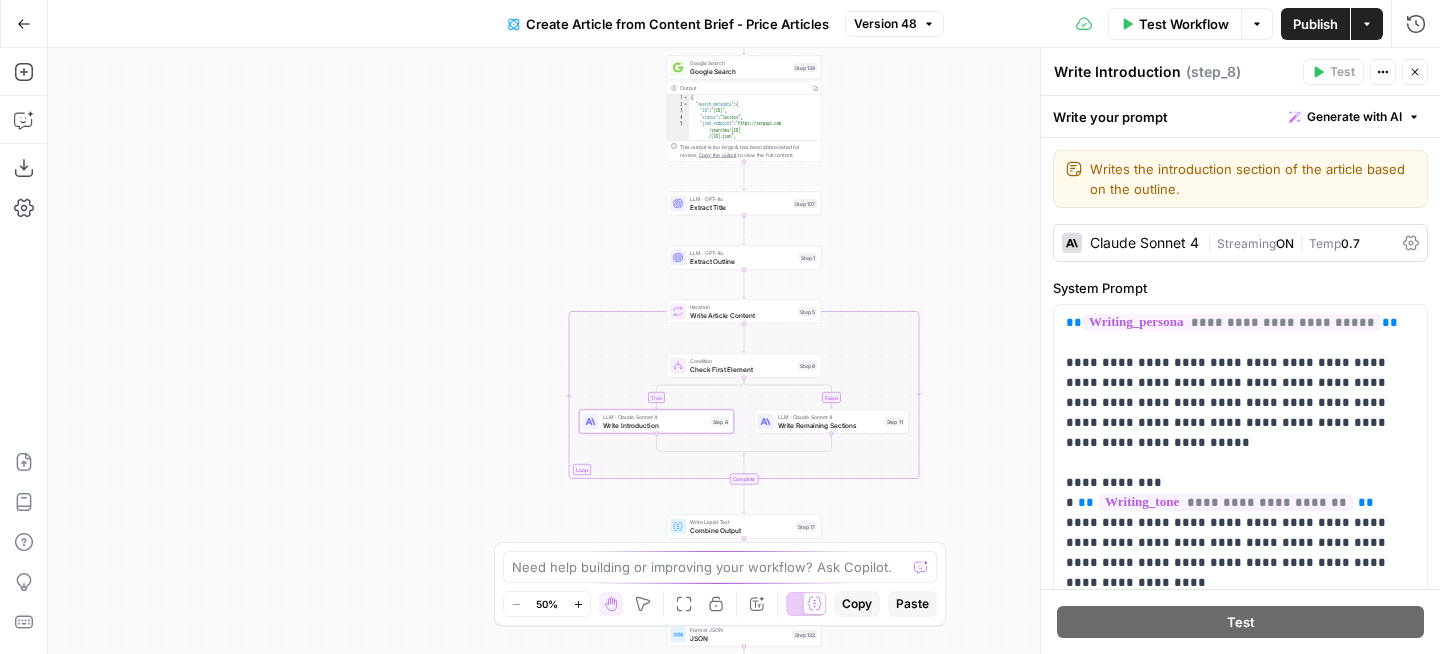 scroll, scrollTop: 2470, scrollLeft: 0, axis: vertical 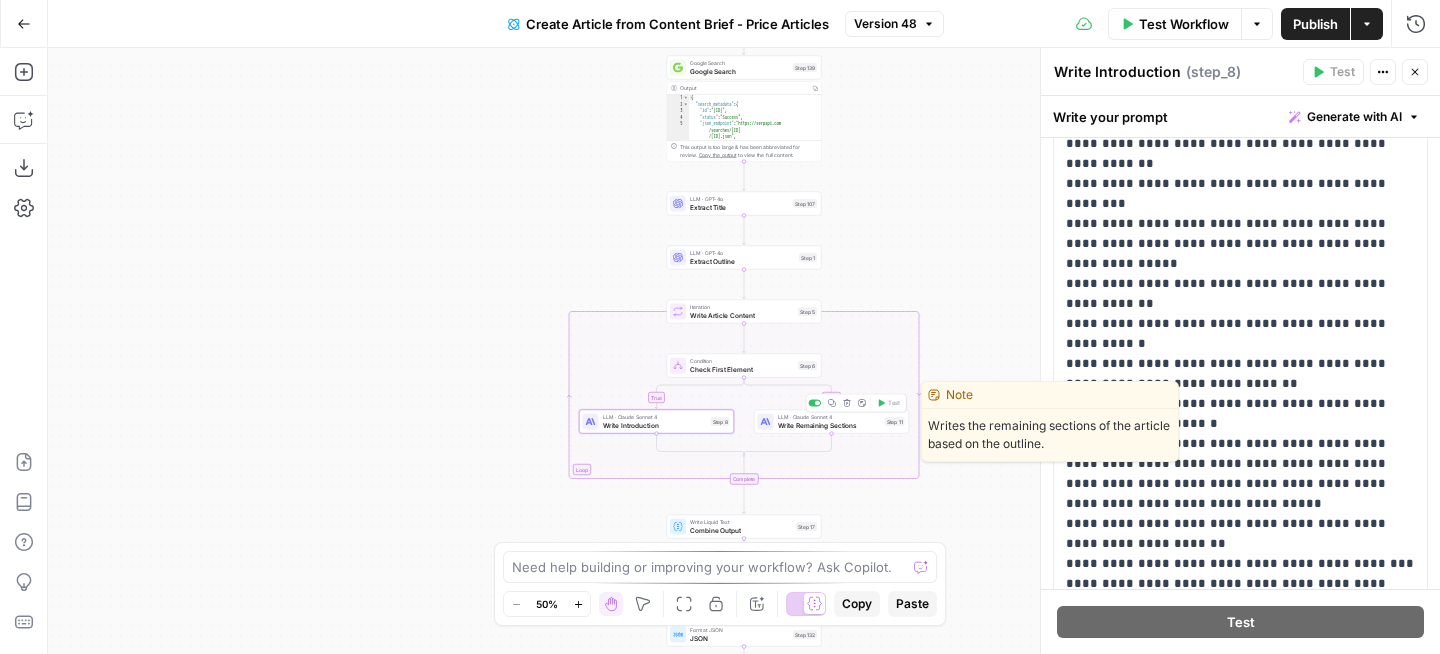 click on "LLM · Claude Sonnet 4 Write Remaining Sections Step 11 Copy step Delete step Edit Note Test" at bounding box center (831, 422) 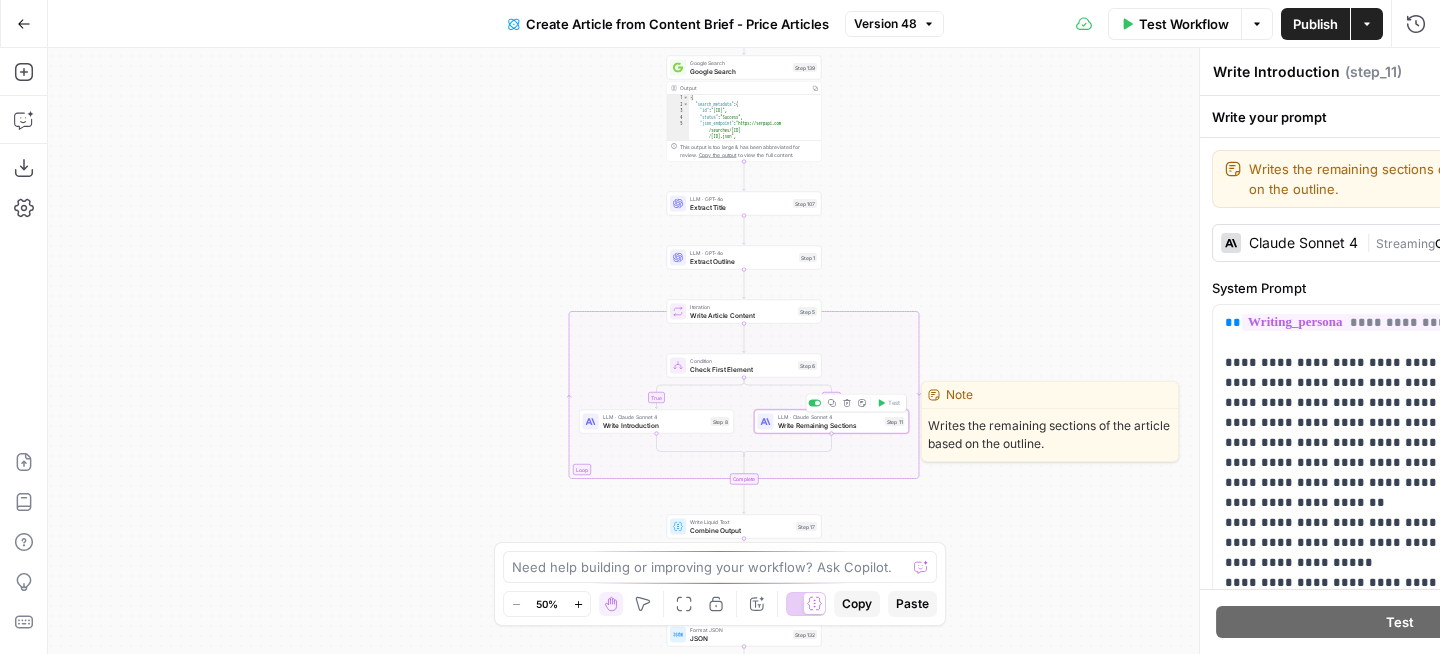 type on "Write Remaining Sections" 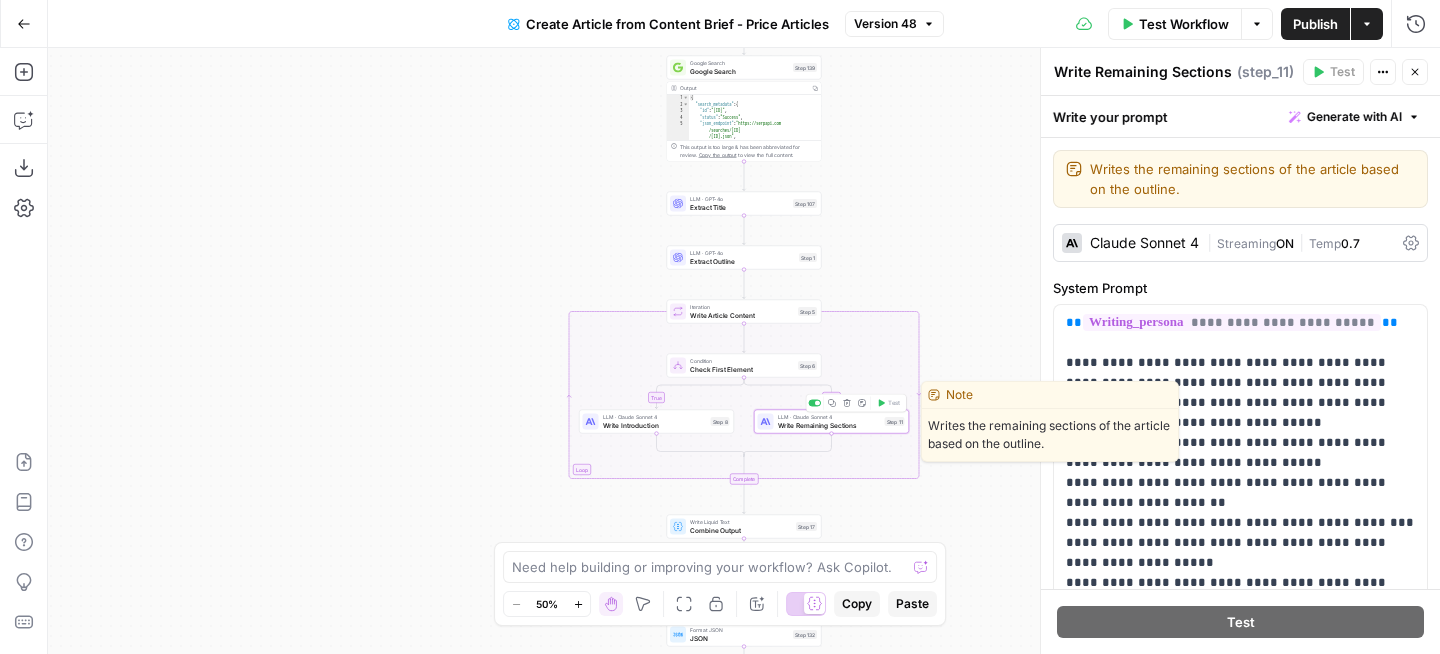 scroll, scrollTop: 319, scrollLeft: 0, axis: vertical 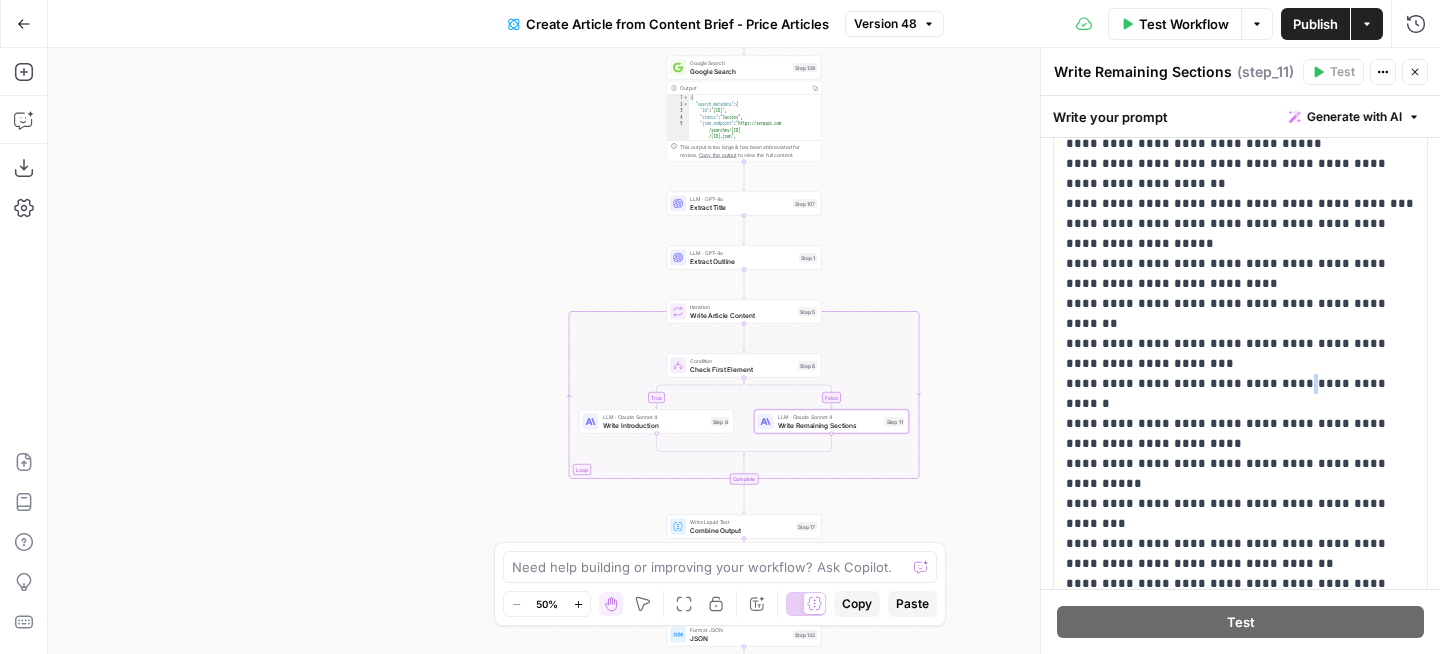 click on "true false Workflow Set Inputs Inputs Google Search Google Search Step 139 Output Copy 1 2 3 4 5 6 {    "search_metadata" :  {      "id" :  "[ID]" ,      "status" :  "Success" ,      "json_endpoint" :  "https://serpapi.com/searches/[ID].json" ,      "pixel_position_endpoint" :  "https://serpapi.com/searches/[ID].json_with_pixel_position"   This output is too large & has been abbreviated for review.   Copy the output   to view the full content. LLM · GPT-4o Extract Title Step 107 LLM · GPT-4o Extract Outline Step 1 Loop Iteration Write Article Content Step 5 Condition Check First Element Step 6 LLM · Claude Sonnet 4 Write Introduction Step 8 LLM · Claude Sonnet 4 Write Remaining Sections Step 11 Complete Write Liquid Text Combine Output Step 17 LLM · Claude Sonnet 4 Rewrite Step 138 Format JSON JSON Step 132 End Output" at bounding box center (744, 351) 